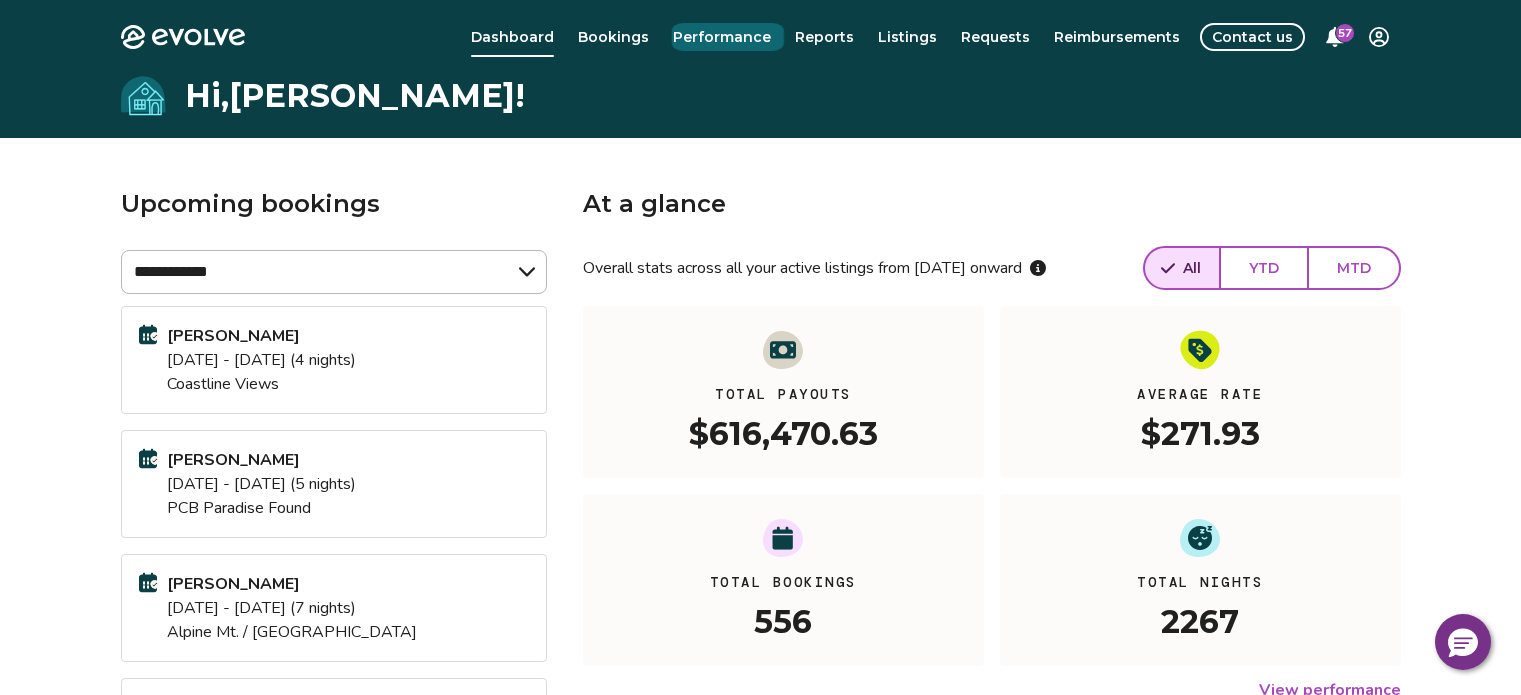 scroll, scrollTop: 0, scrollLeft: 0, axis: both 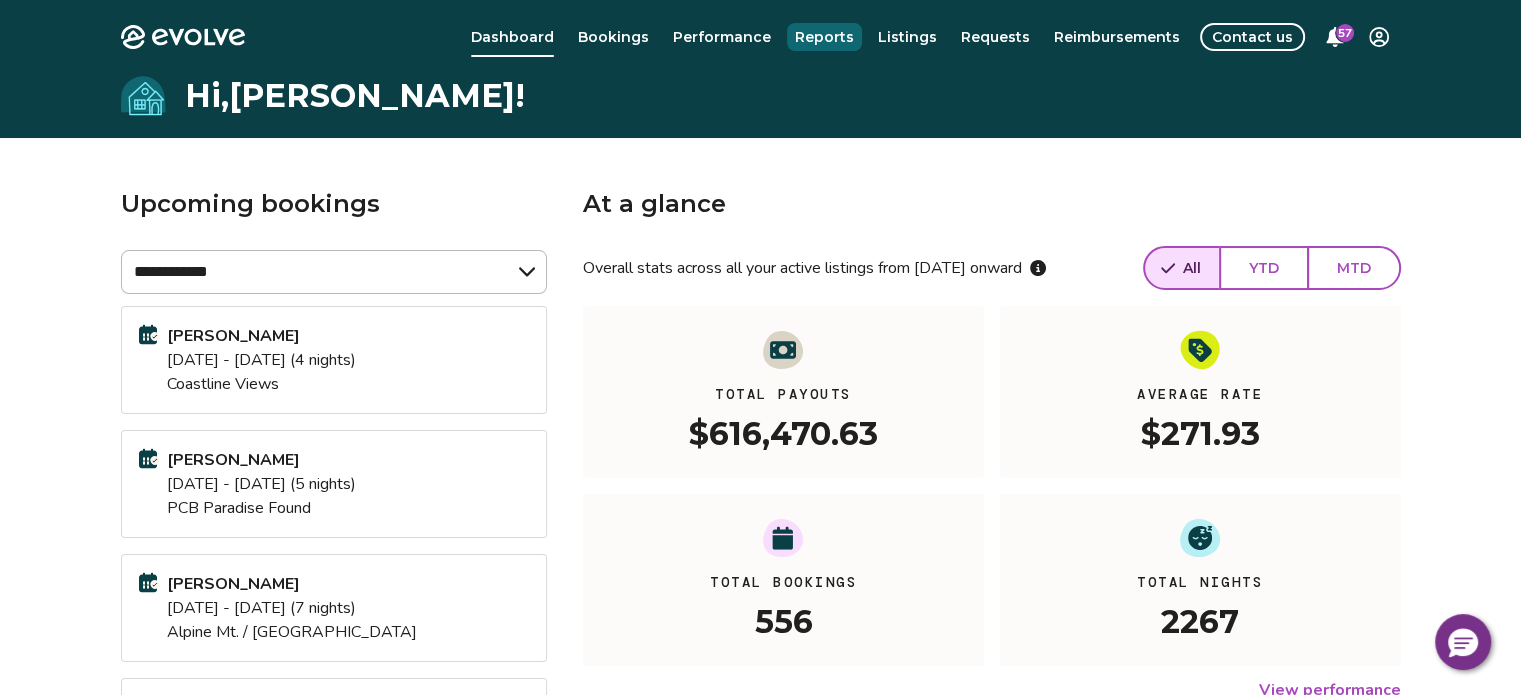 click on "Reports" at bounding box center [824, 37] 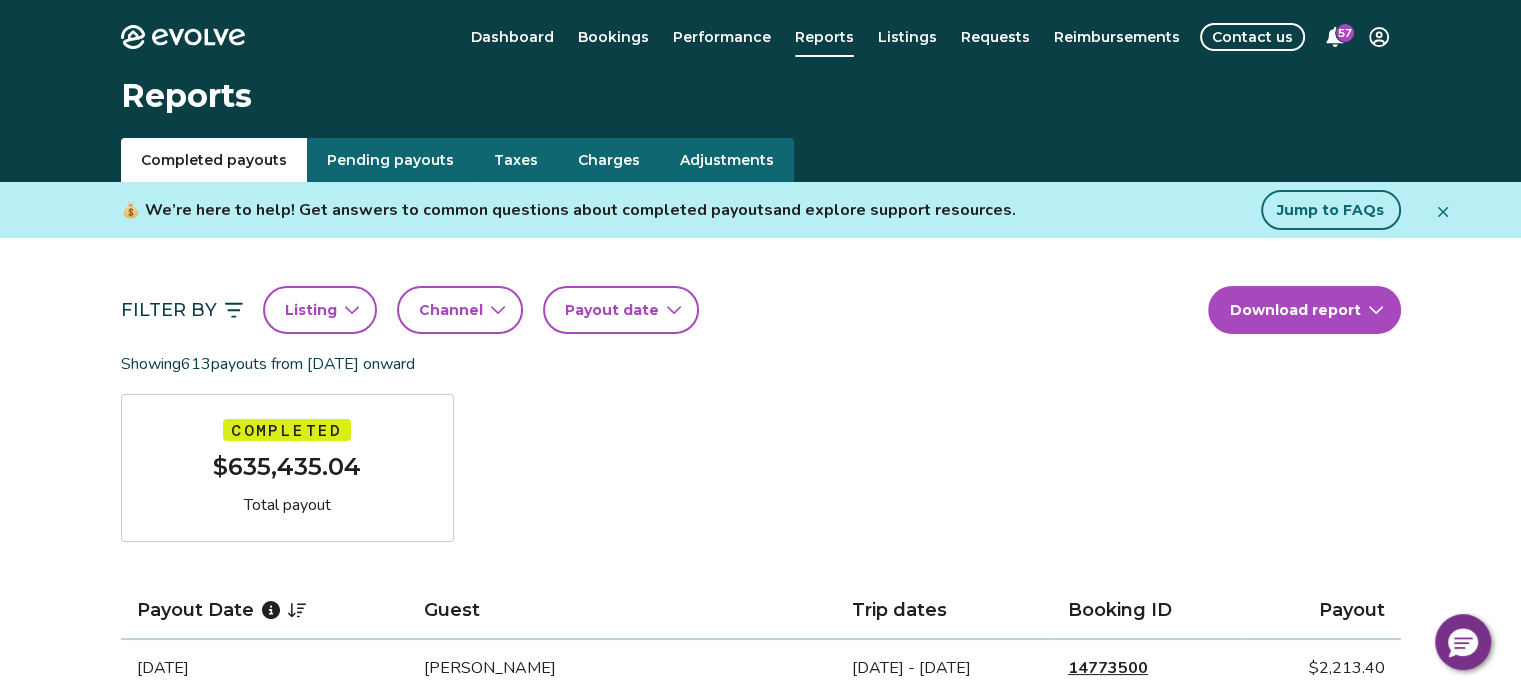 click on "Taxes" at bounding box center (516, 160) 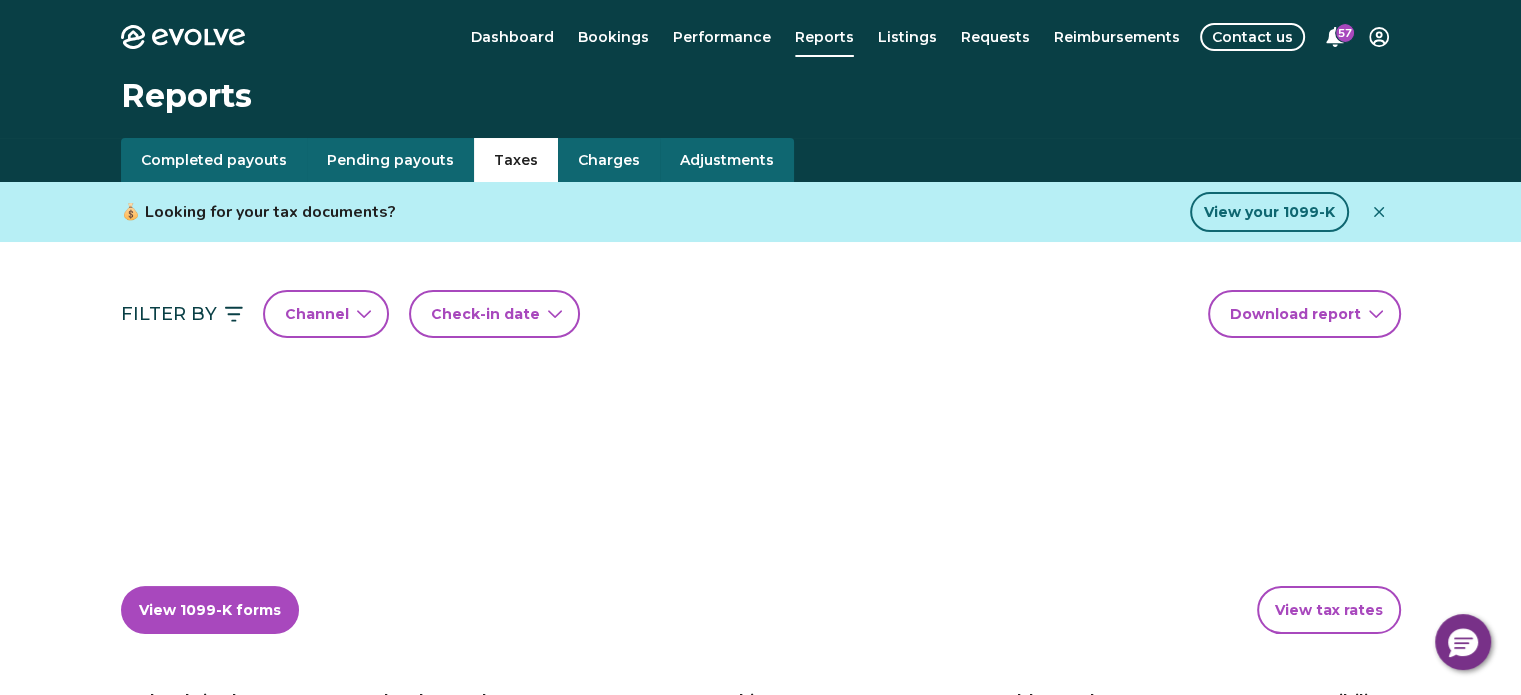 click on "Channel" at bounding box center (317, 314) 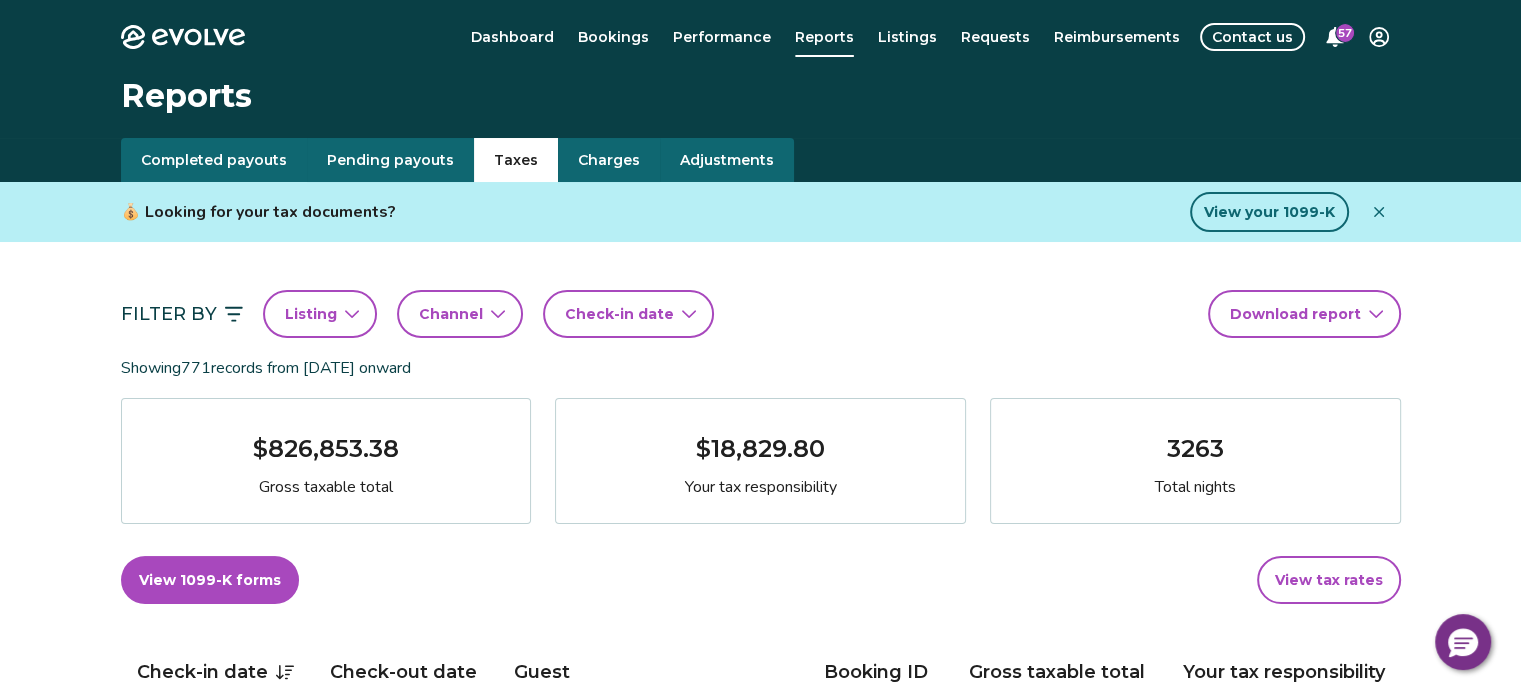 click on "Filter By  Listing Channel Check-in date Download   report" at bounding box center (761, 314) 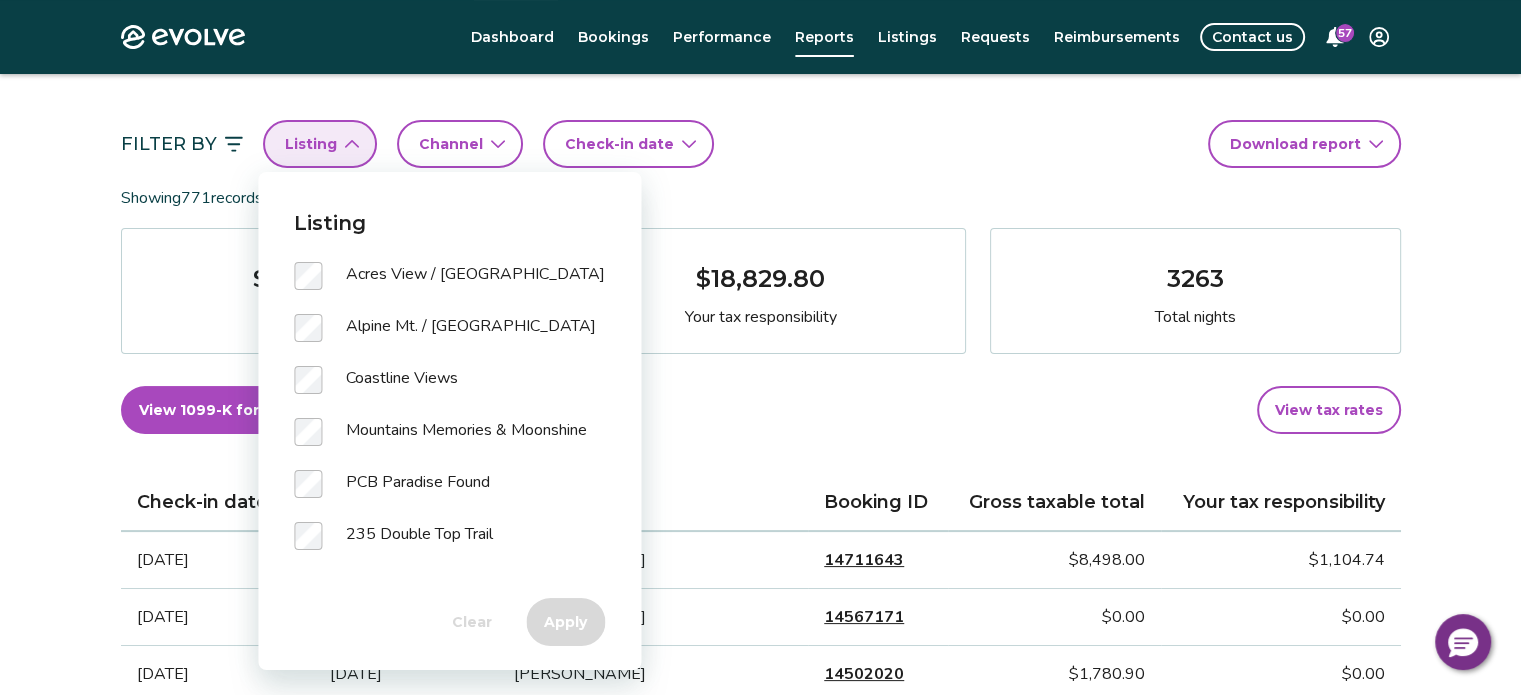 scroll, scrollTop: 184, scrollLeft: 0, axis: vertical 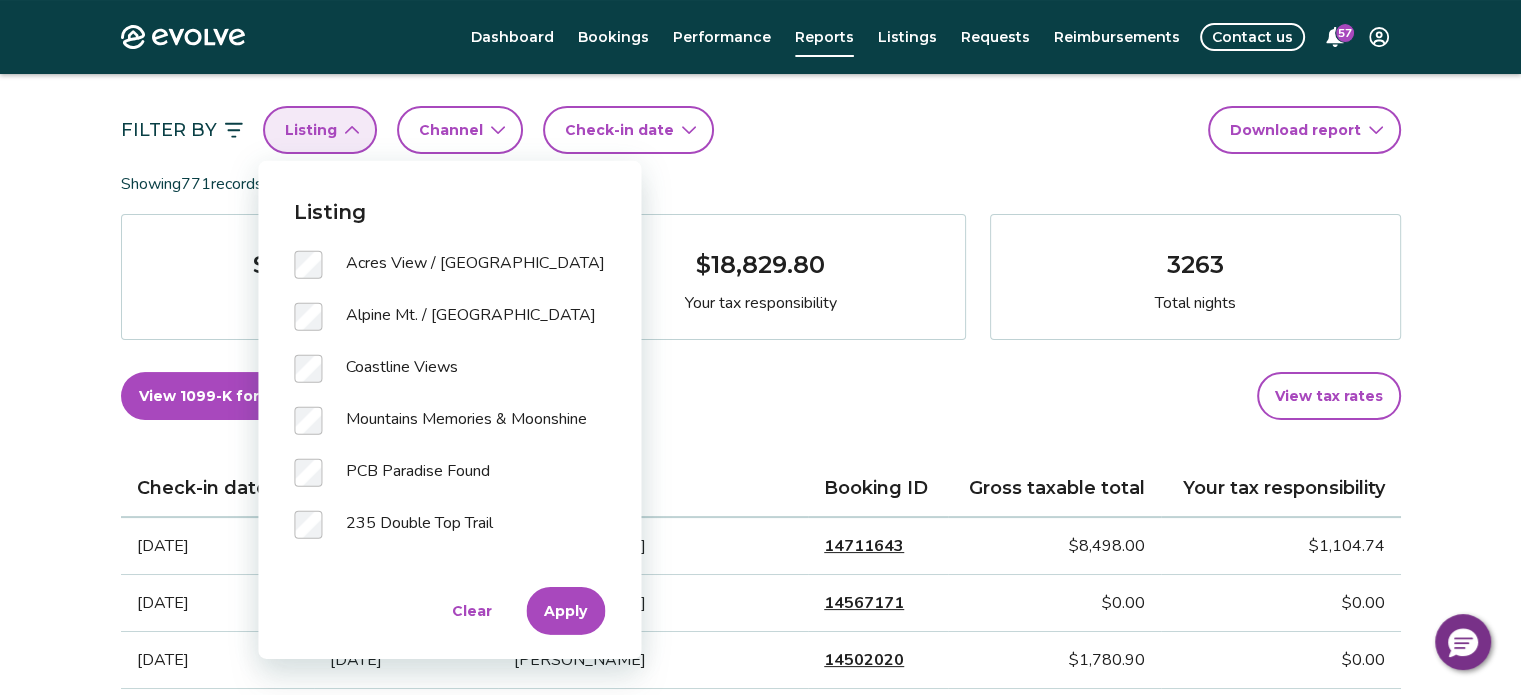 click on "Apply" at bounding box center [565, 611] 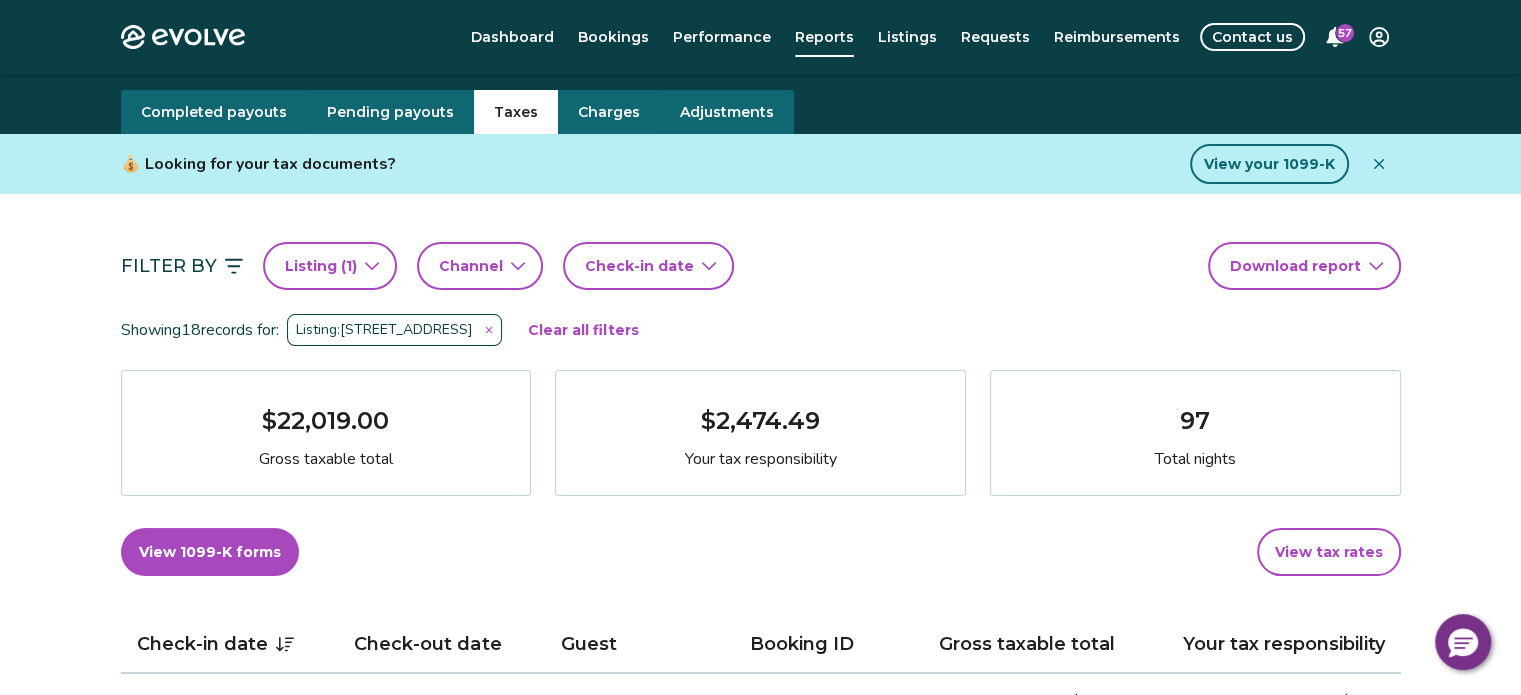 scroll, scrollTop: 52, scrollLeft: 0, axis: vertical 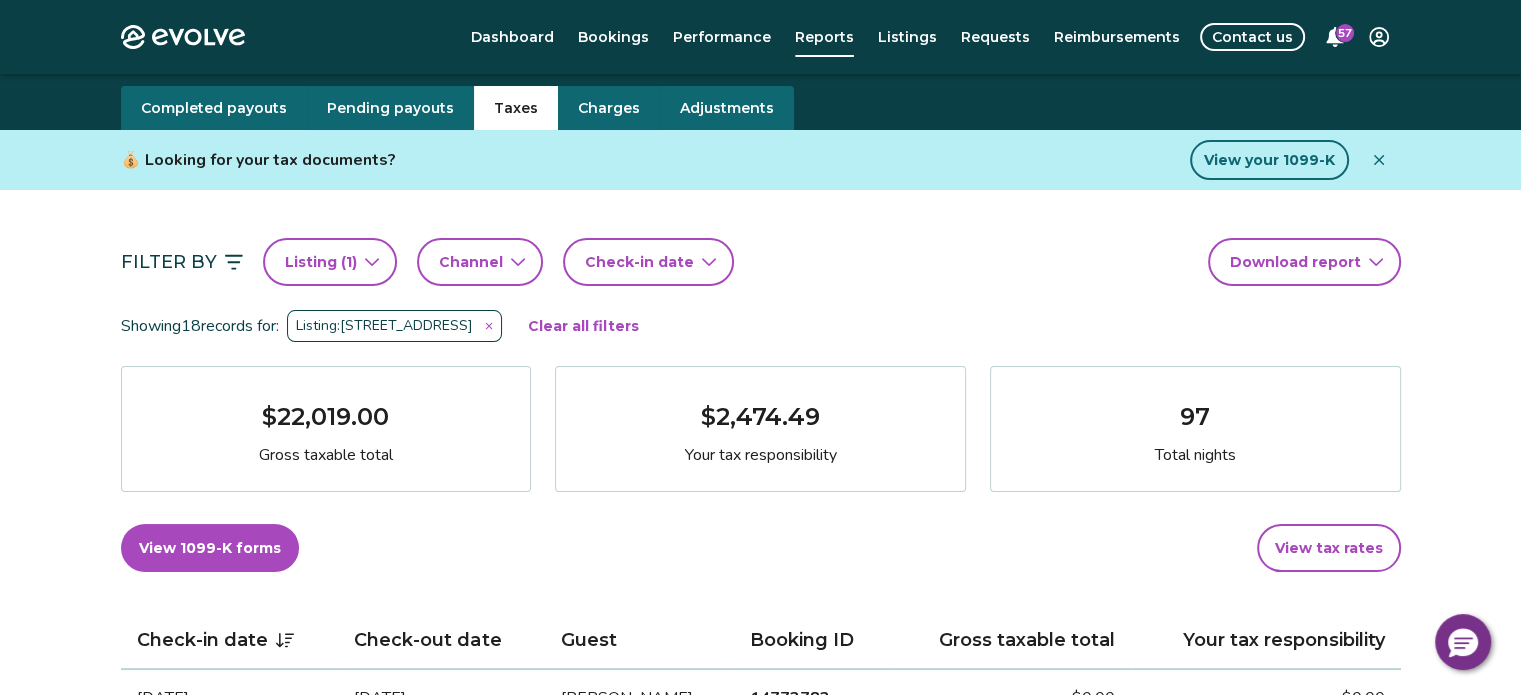click on "Check-in date" at bounding box center (639, 262) 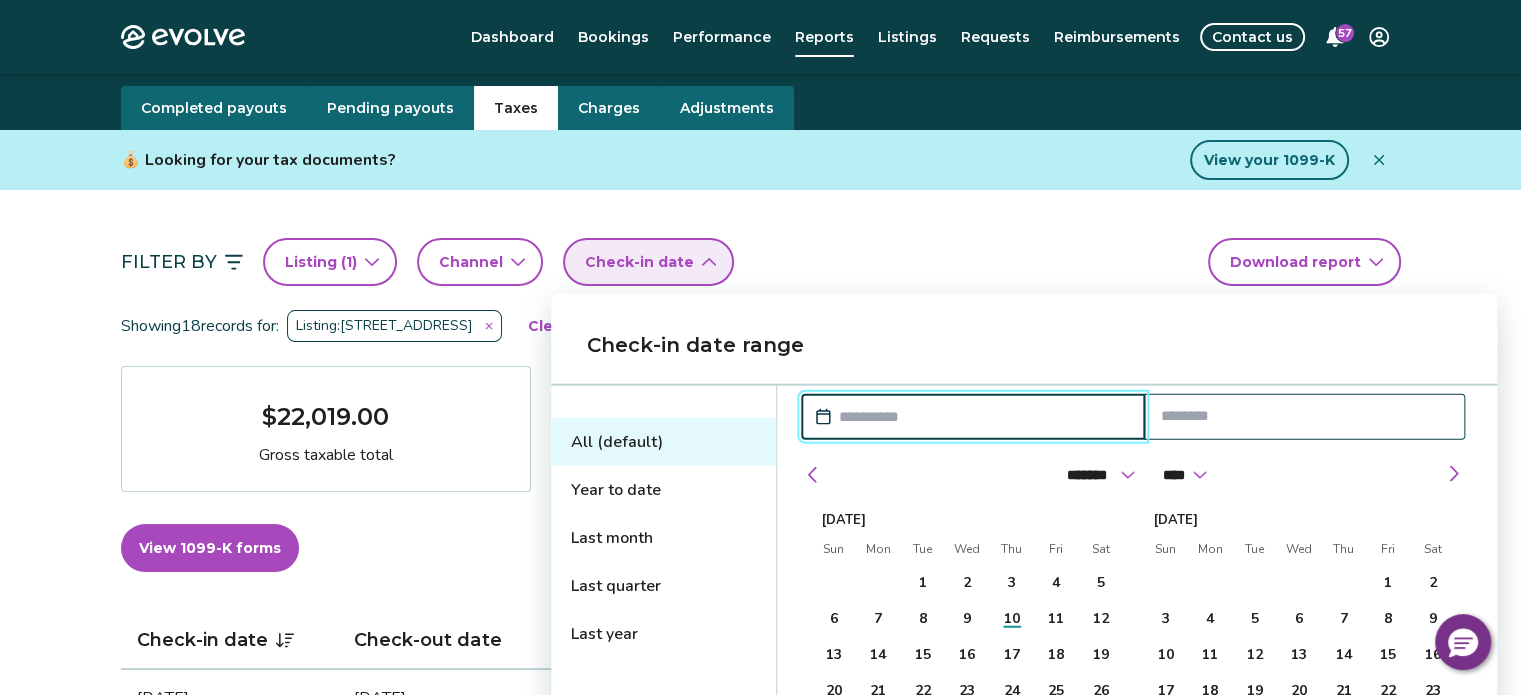 click at bounding box center [982, 417] 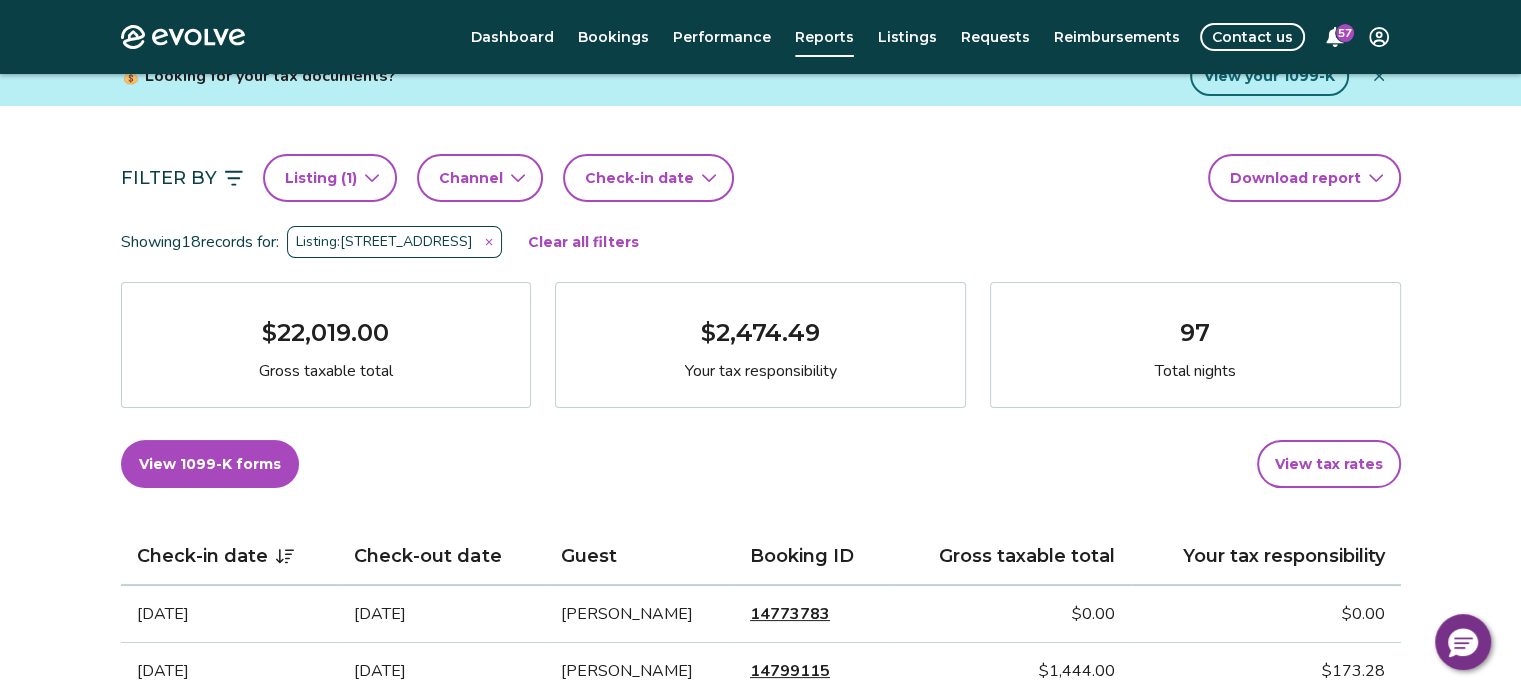 scroll, scrollTop: 174, scrollLeft: 0, axis: vertical 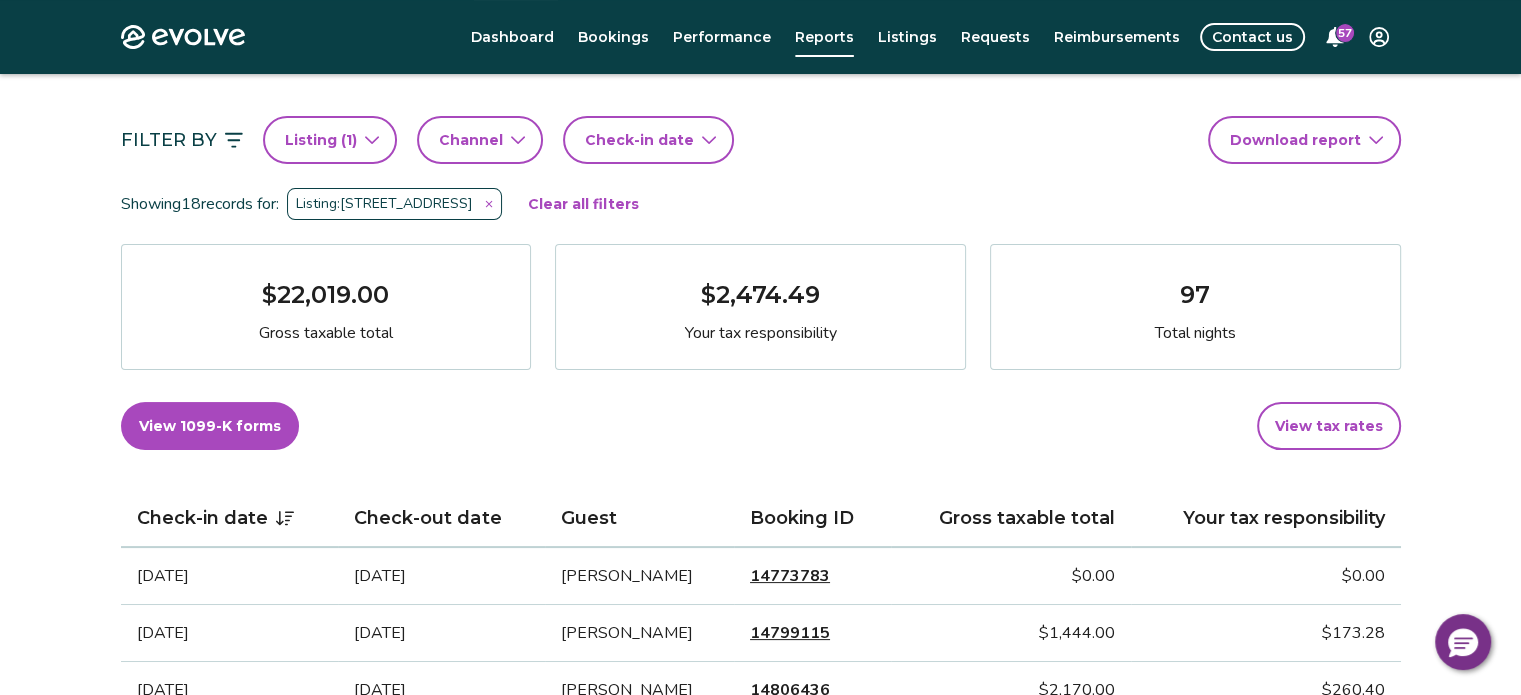 click on "Check-in date" at bounding box center (639, 140) 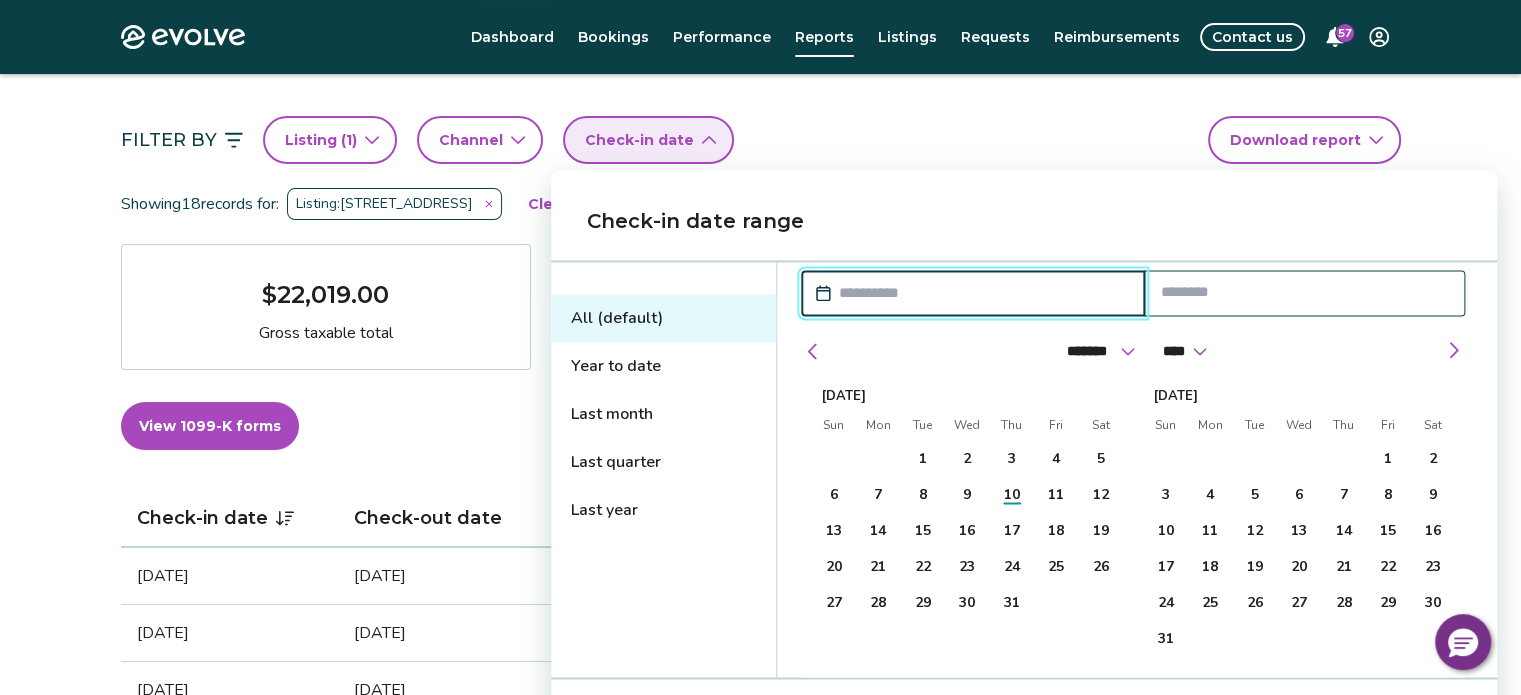click on "Last month" at bounding box center [663, 414] 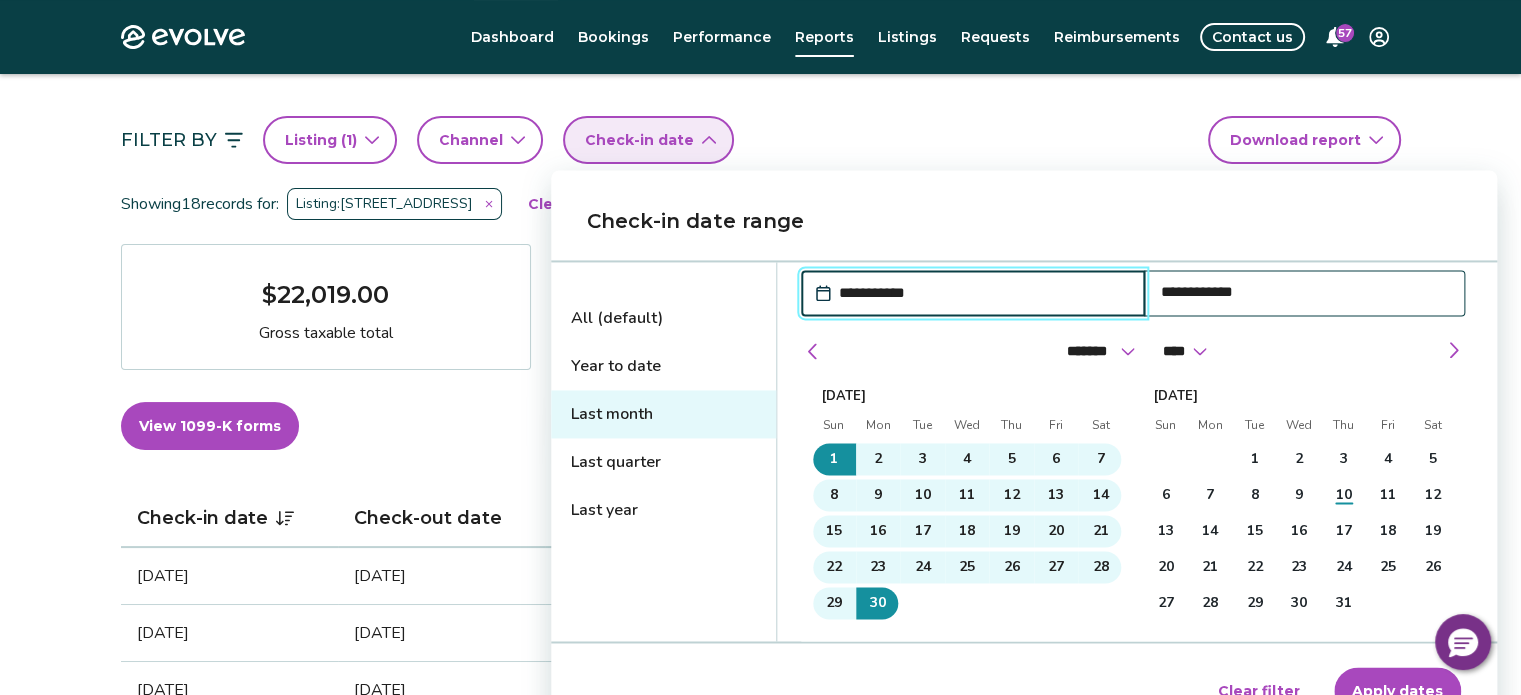 click on "Apply dates" at bounding box center [1397, 691] 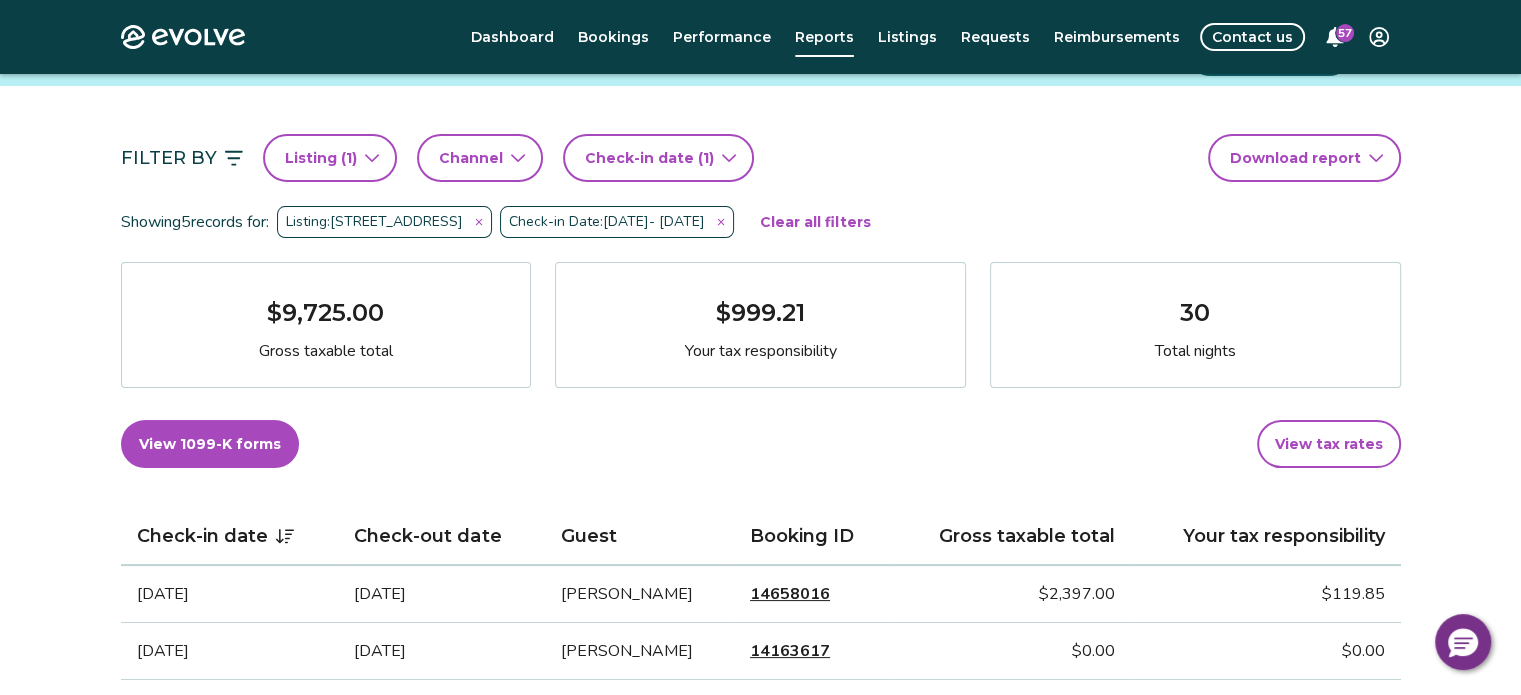 scroll, scrollTop: 152, scrollLeft: 0, axis: vertical 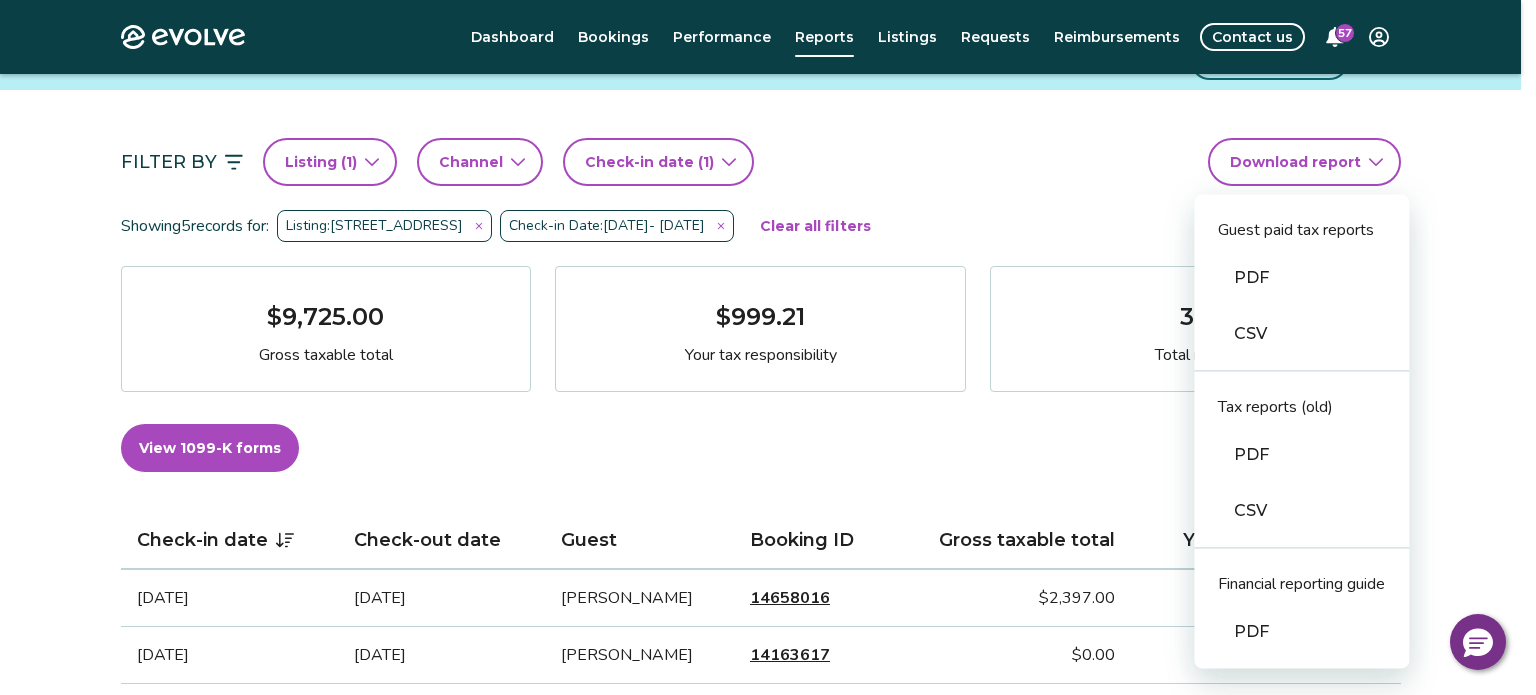 click on "Evolve Dashboard Bookings Performance Reports Listings Requests Reimbursements Contact us 57 Reports Completed payouts Pending payouts Taxes Charges Adjustments 💰 Looking for your tax documents? View your 1099-K Filter By  Listing ( 1 ) Channel Check-in date (1) Download   report Guest paid tax reports PDF CSV Tax reports (old) PDF CSV Financial reporting guide PDF Showing  5  records   for: Listing:  140 Paradise Found Cir, Unit SB-32 Check-in Date:  [DATE]  -   [DATE] Clear all filters $9,725.00 Gross taxable total $999.21 Your tax responsibility 30 Total nights View 1099-K forms View tax rates Check-in date Check-out date Guest Booking ID Gross taxable total Your tax responsibility [DATE] [DATE] [PERSON_NAME] 14658016 $2,397.00 $119.85 [DATE] [DATE] [PERSON_NAME] 14163617 $0.00 $0.00 [DATE] [DATE] [PERSON_NAME] 14695814 $4,137.00 $496.44 [DATE] [DATE] [PERSON_NAME] 14167007 $0.00 $0.00 [DATE] [DATE] [PERSON_NAME] 14697921 $3,191.00" at bounding box center (768, 759) 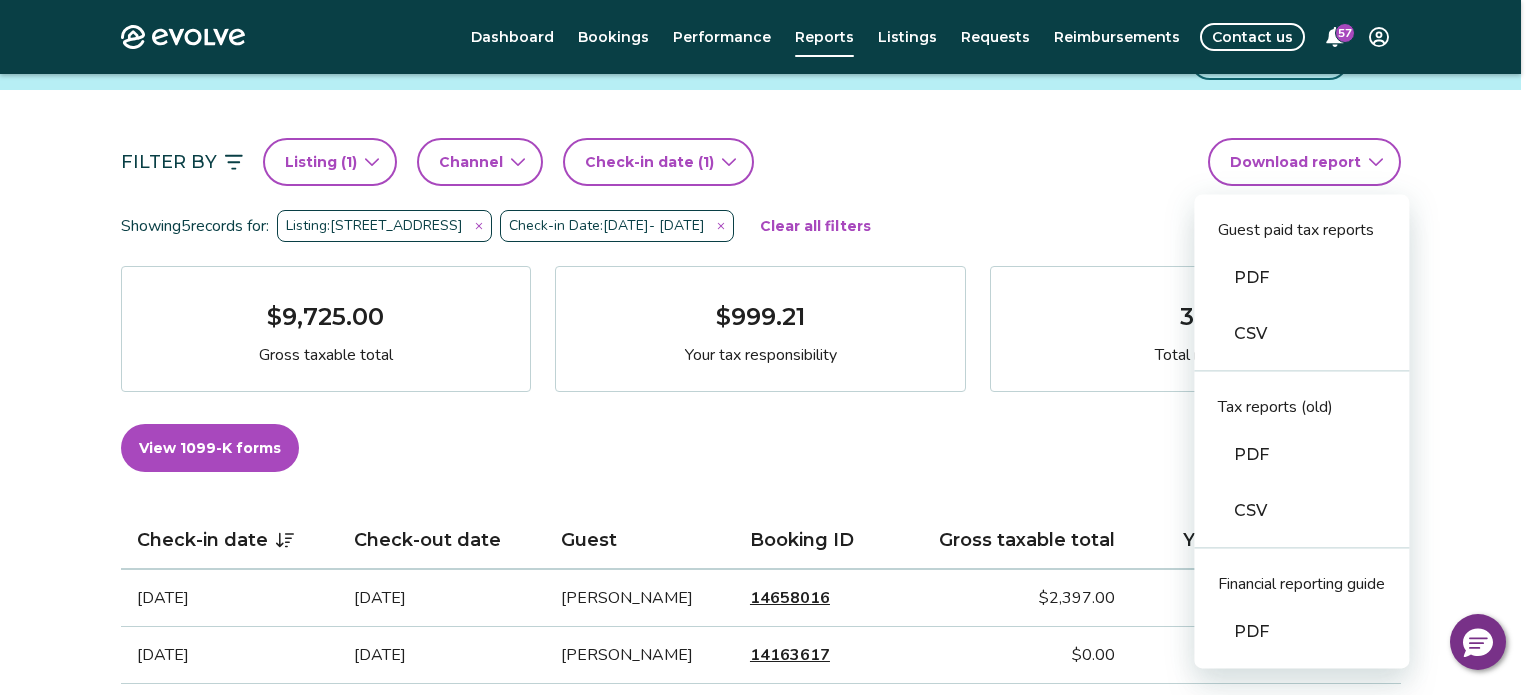 click on "CSV" at bounding box center [1301, 334] 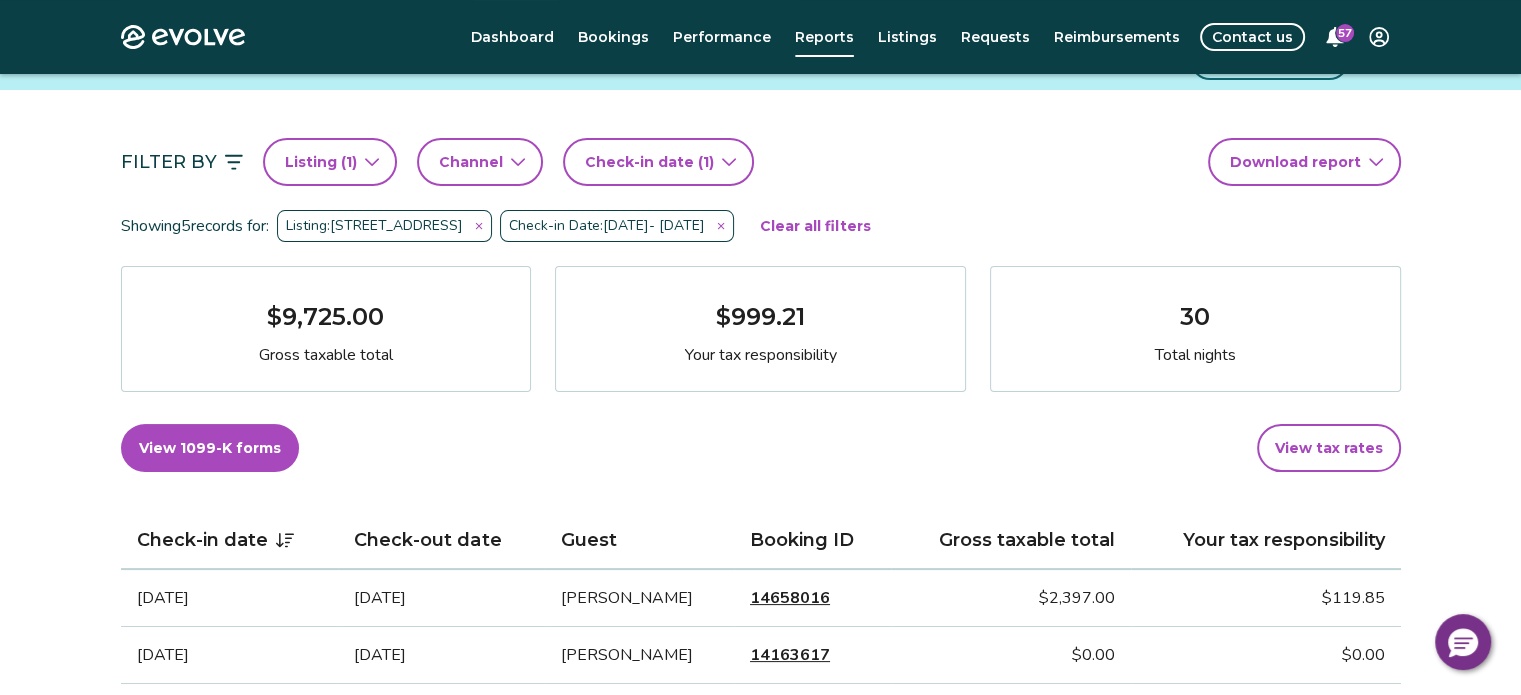 click on "Evolve" 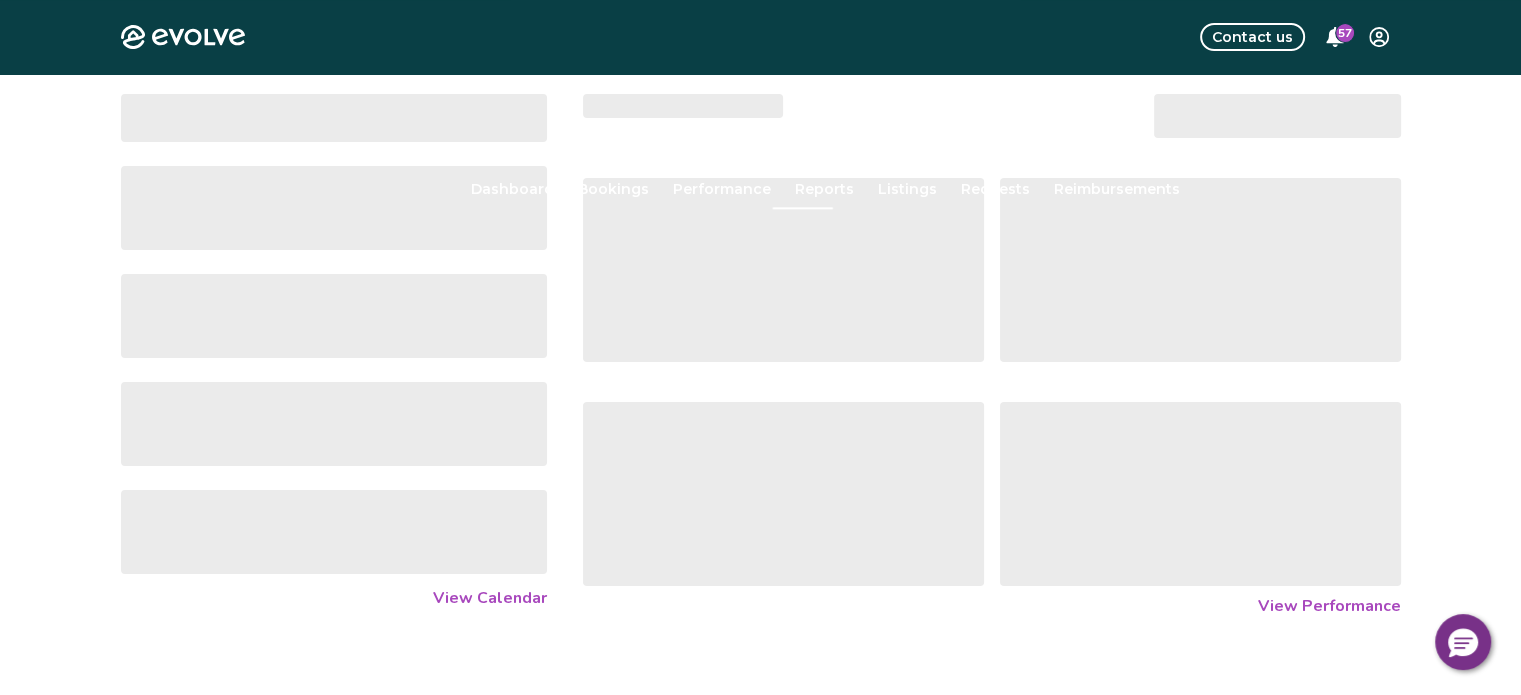 scroll, scrollTop: 0, scrollLeft: 0, axis: both 